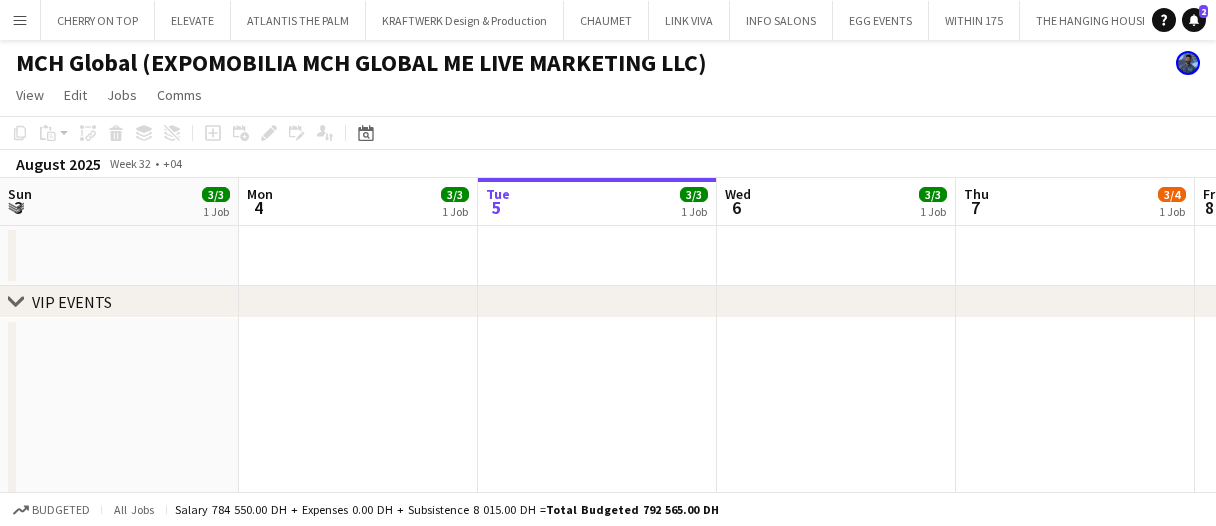 scroll, scrollTop: 0, scrollLeft: 0, axis: both 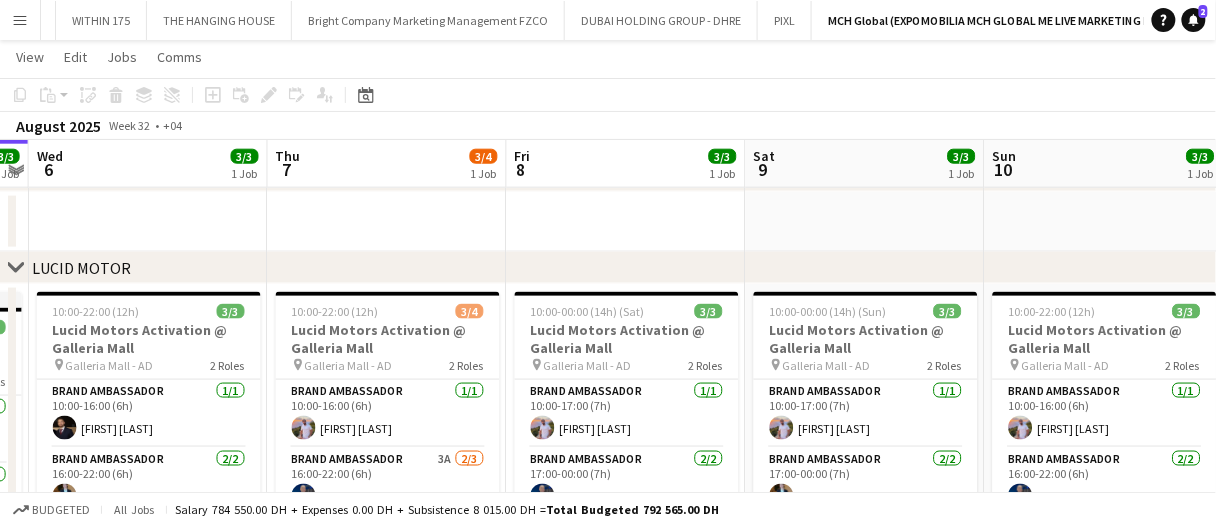 drag, startPoint x: 944, startPoint y: 226, endPoint x: 965, endPoint y: 218, distance: 22.472204 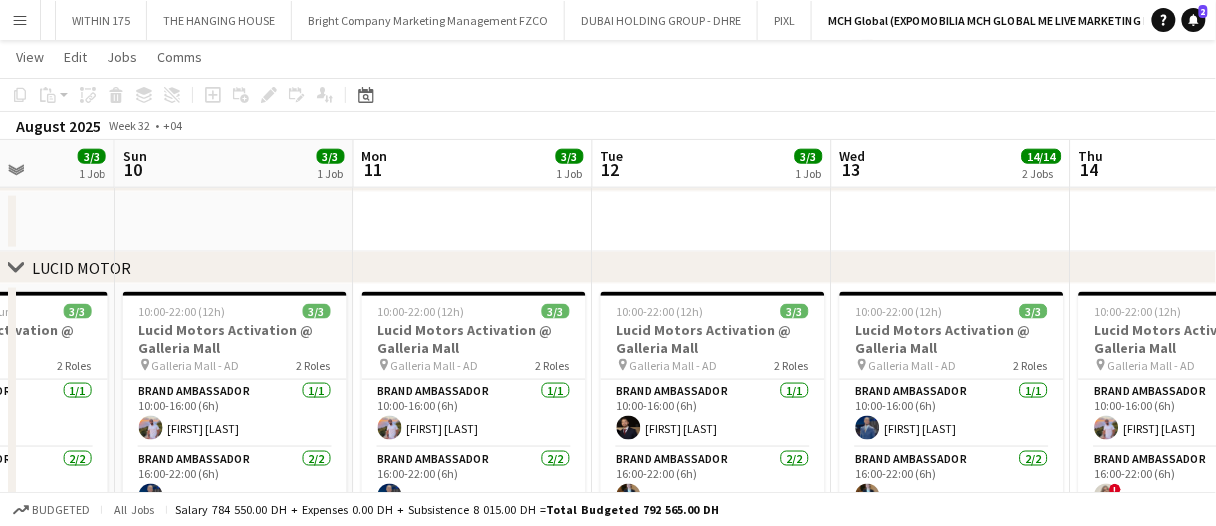 scroll, scrollTop: 0, scrollLeft: 784, axis: horizontal 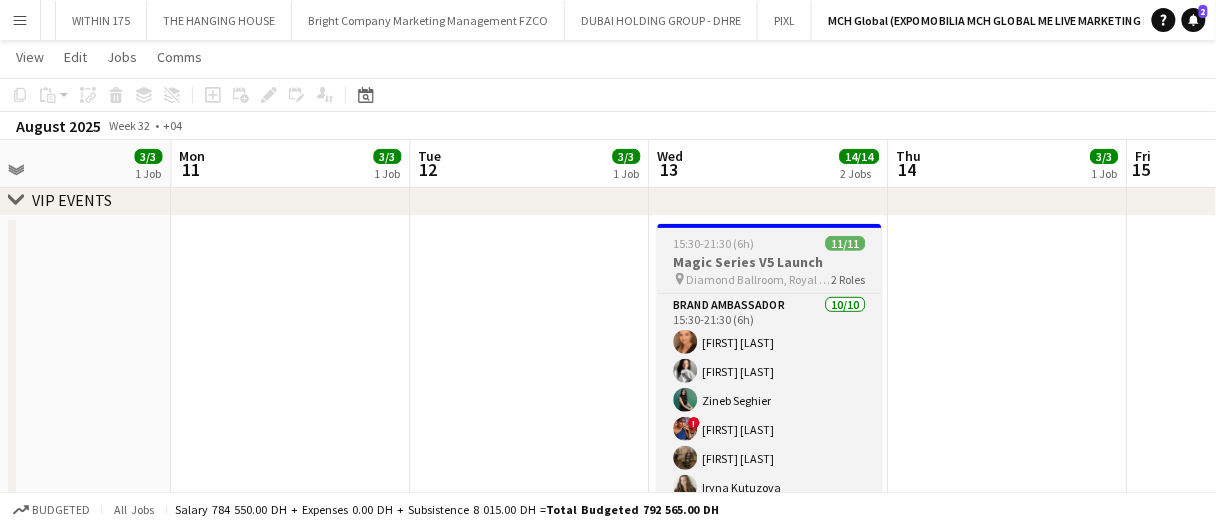 click on "Magic Series V5 Launch" at bounding box center (770, 262) 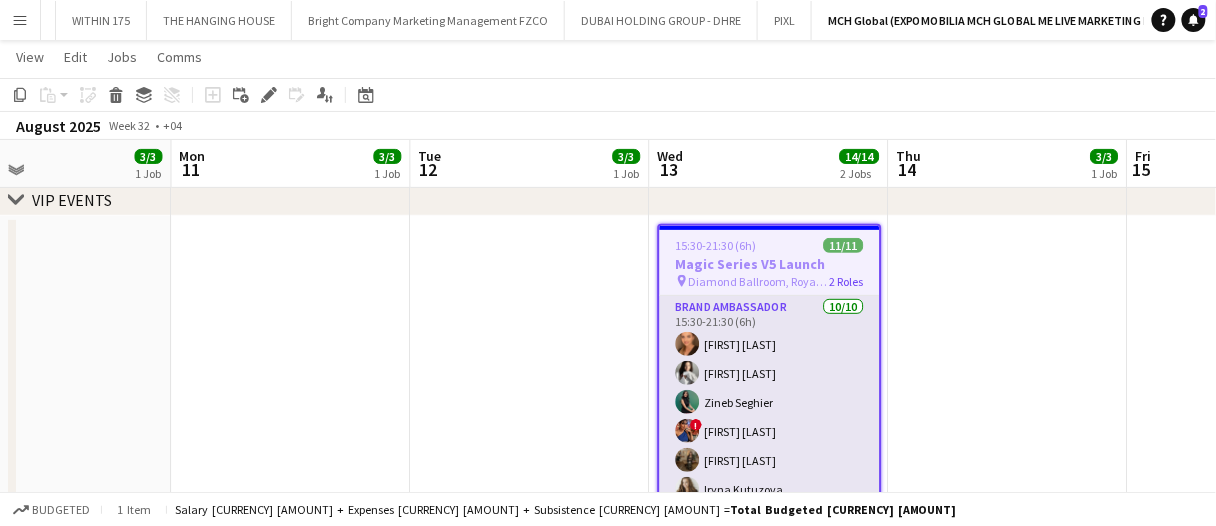scroll, scrollTop: 100, scrollLeft: 0, axis: vertical 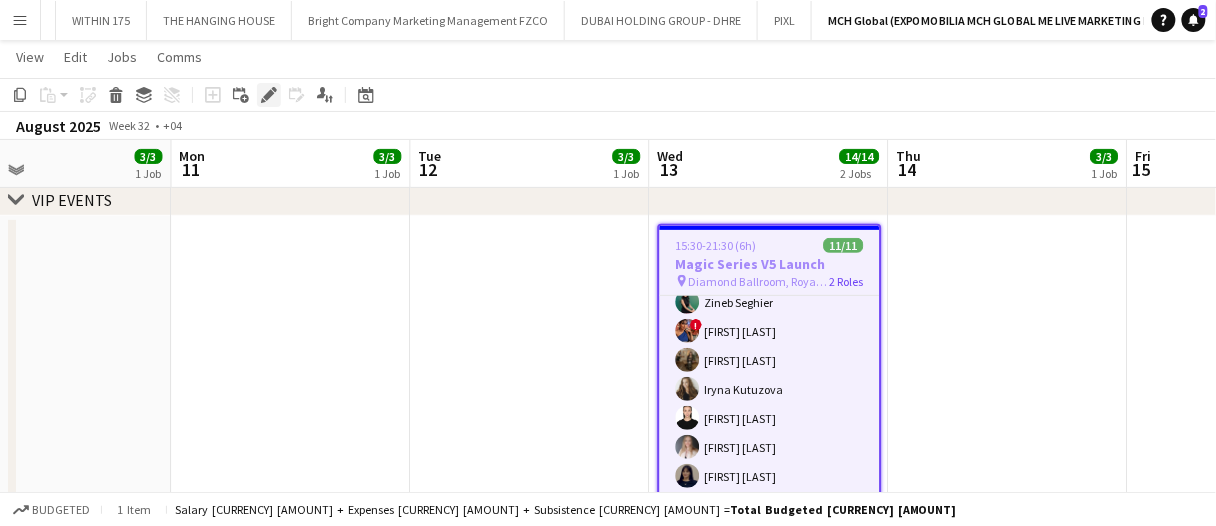 click 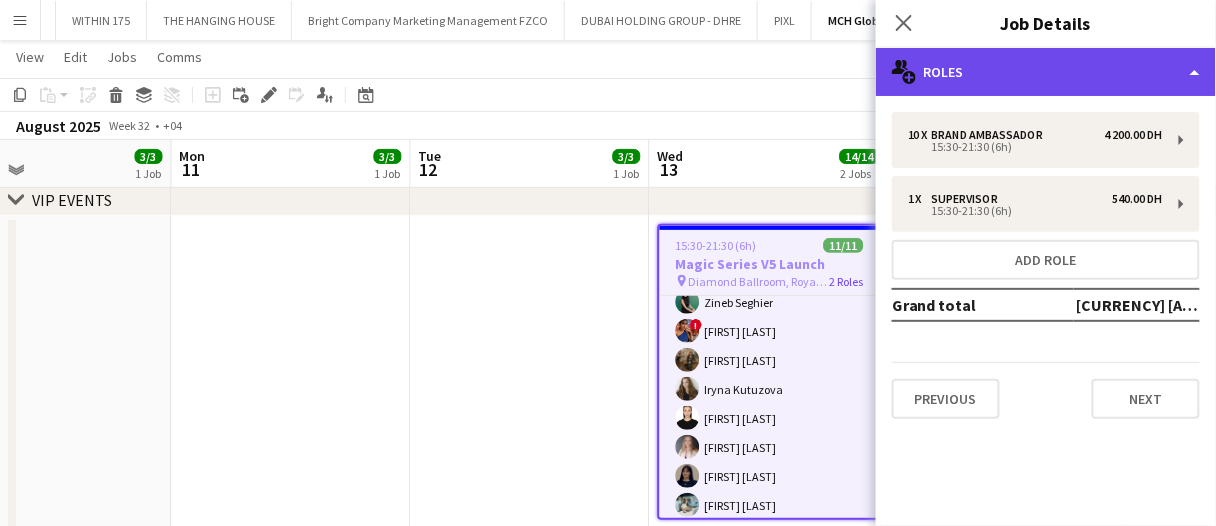 click on "multiple-users-add
Roles" 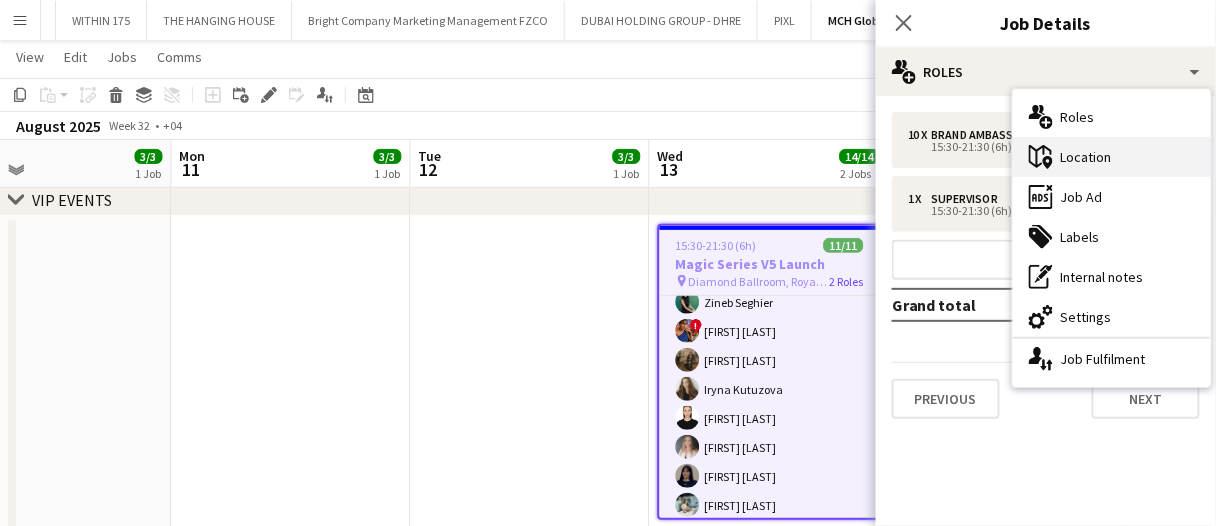 click on "maps-pin-1
Location" at bounding box center [1112, 157] 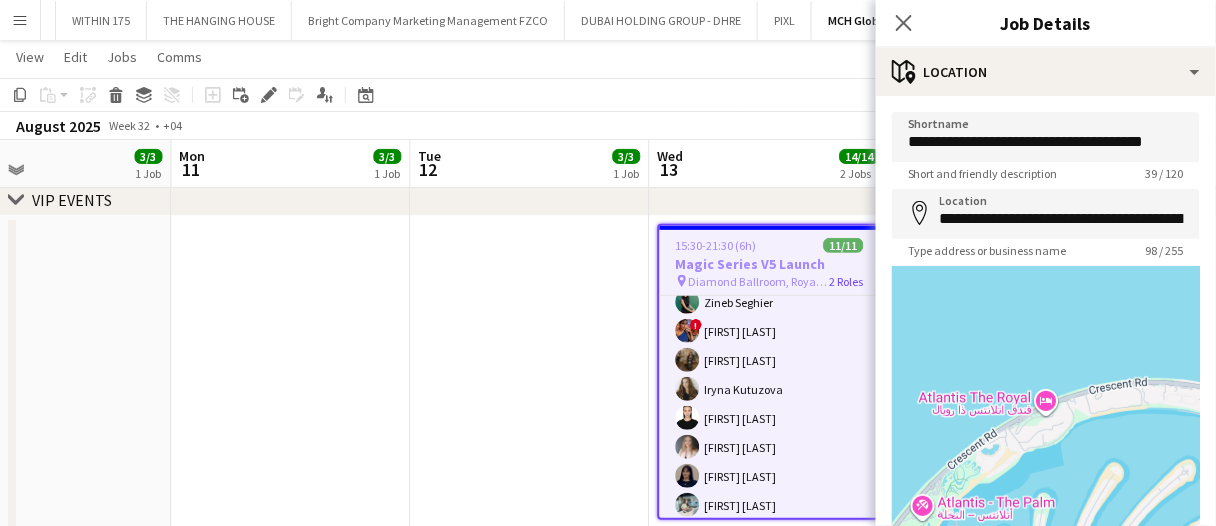 click at bounding box center (530, 388) 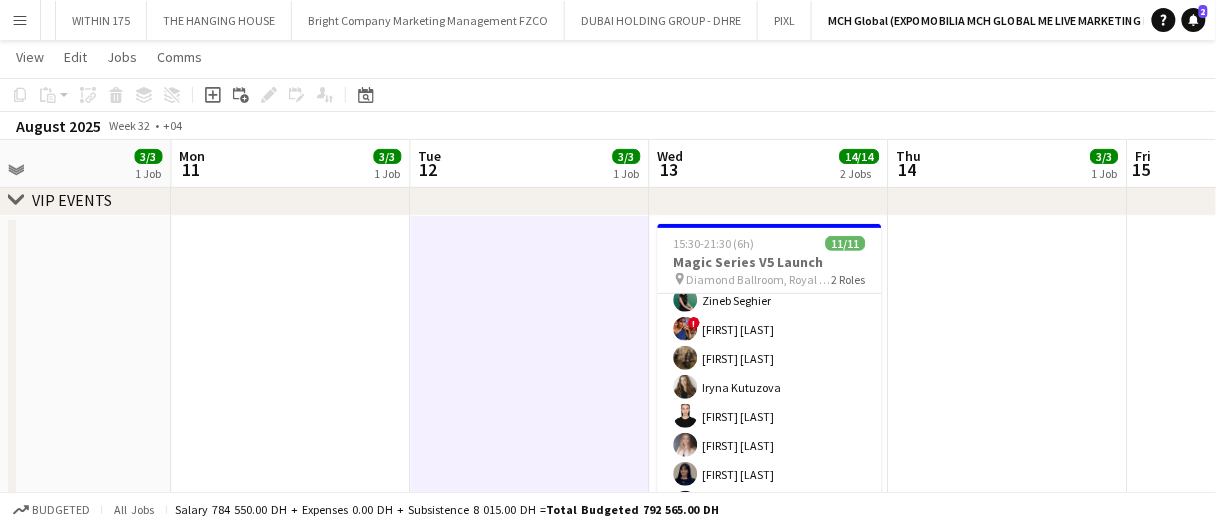 click at bounding box center [530, 388] 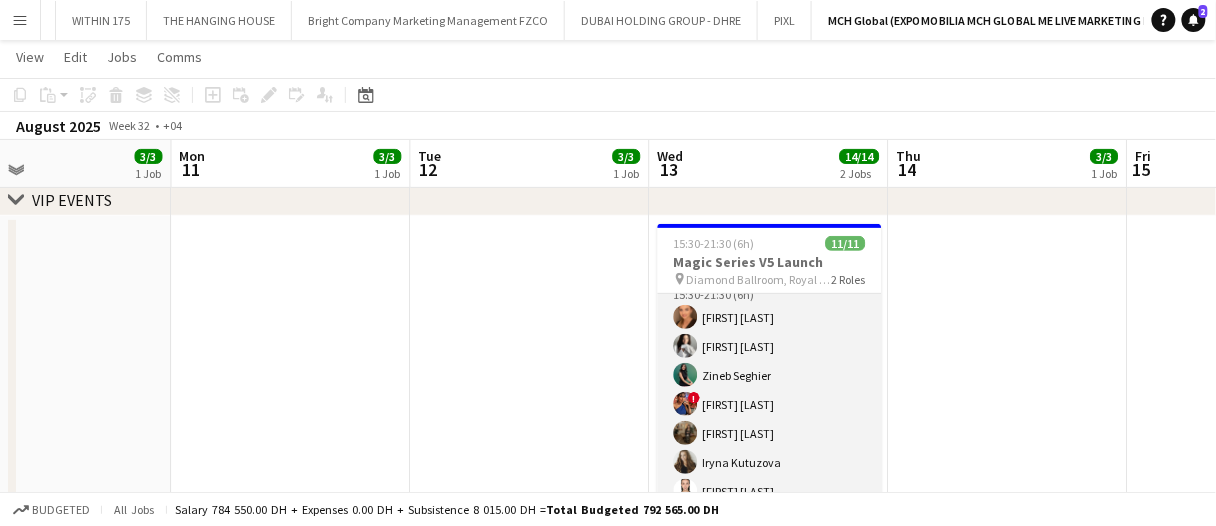 scroll, scrollTop: 0, scrollLeft: 0, axis: both 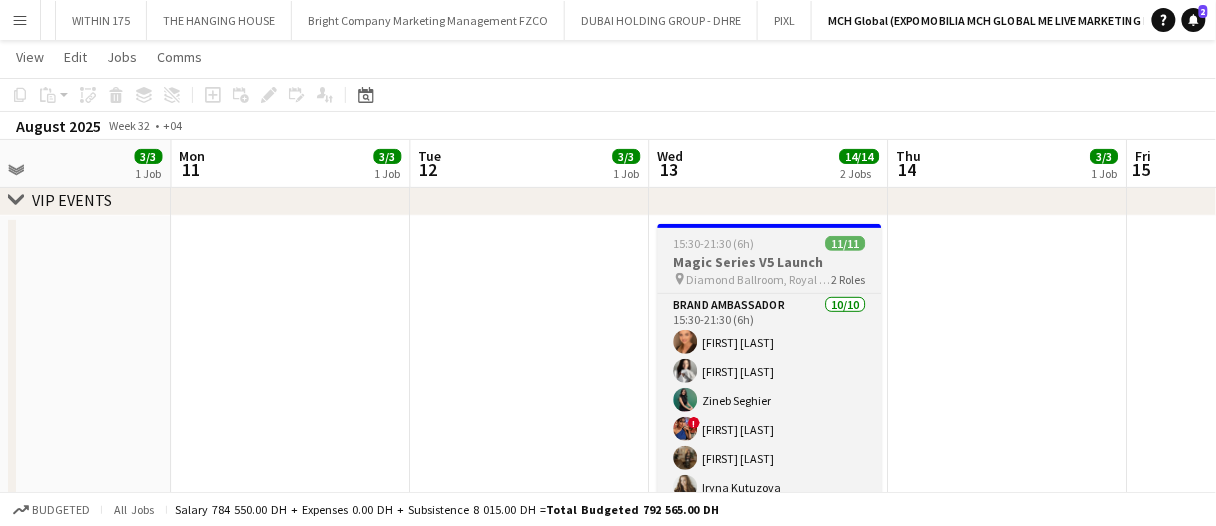 click on "Magic Series V5 Launch" at bounding box center (770, 262) 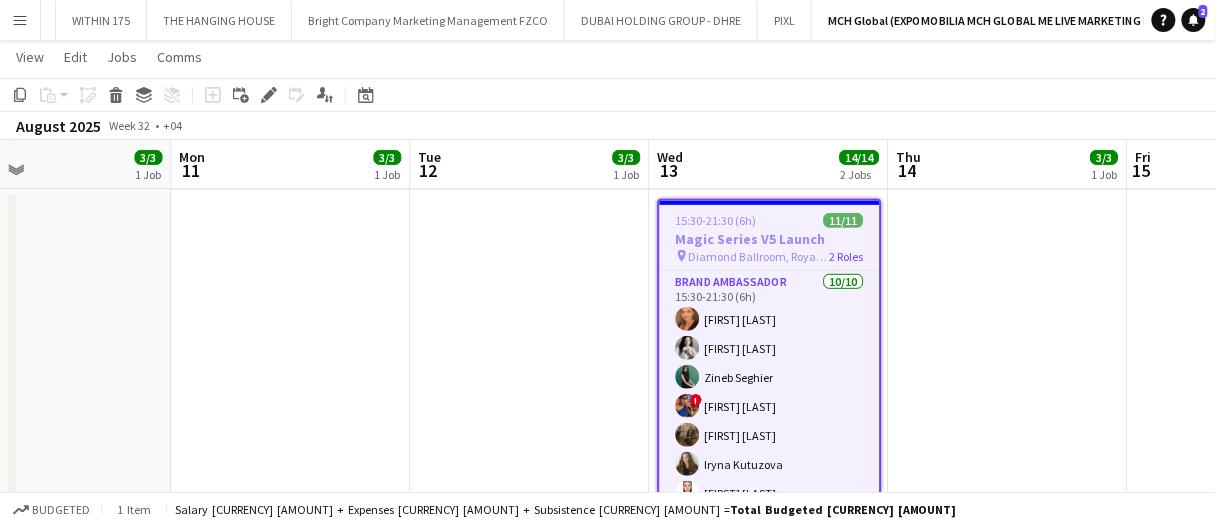 scroll, scrollTop: 100, scrollLeft: 0, axis: vertical 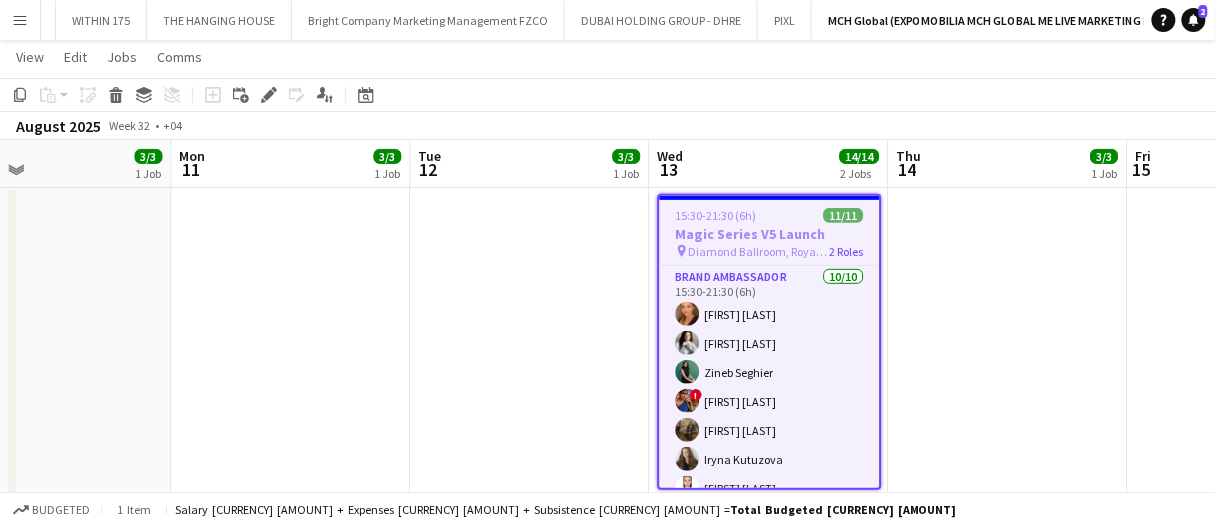 click at bounding box center [291, 358] 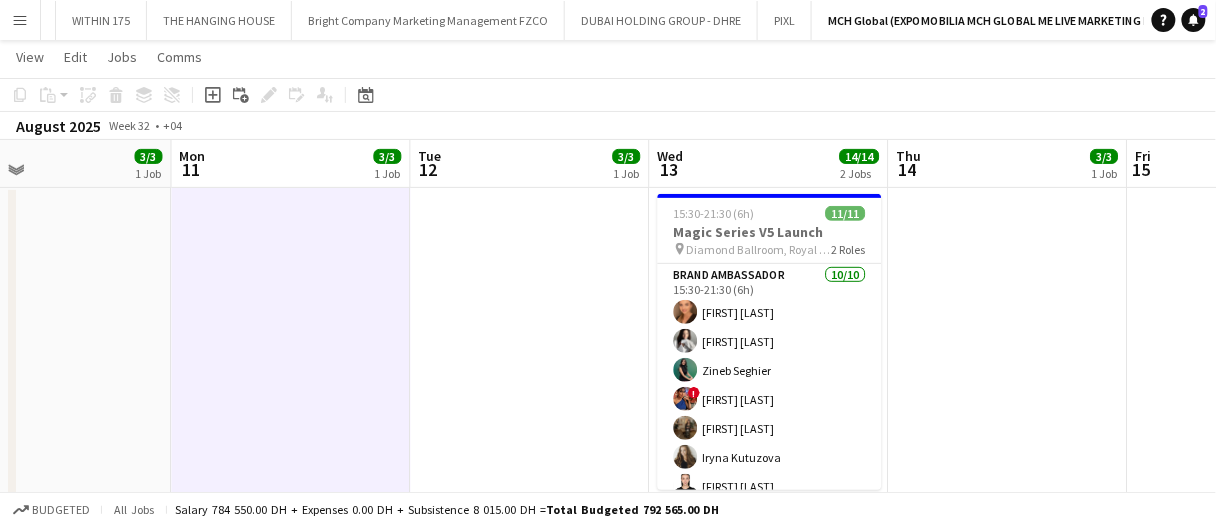 click at bounding box center [291, 358] 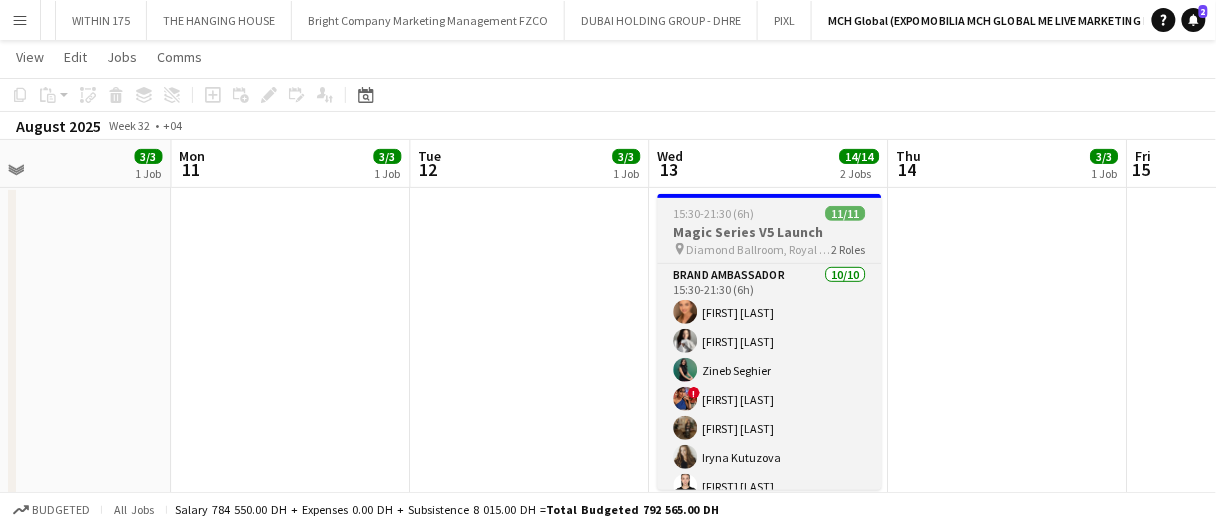 click on "15:30-21:30 (6h)    11/11   Magic Series V5 Launch
pin
Diamond Ballroom, Royal Atlantis, Dubai   2 Roles   Brand Ambassador    10/10   15:30-21:30 (6h)
Maryna Demchenko Kateryna Bliednova Zineb Seghier ! Salima Sad Oumaima Zahi Iryna Kutuzova Rania Fetoui Paula Paegle Leila Natij Aya Cheaito  Supervisor   1/1   15:30-21:30 (6h)
Dunia AbdulWahab" at bounding box center (770, 342) 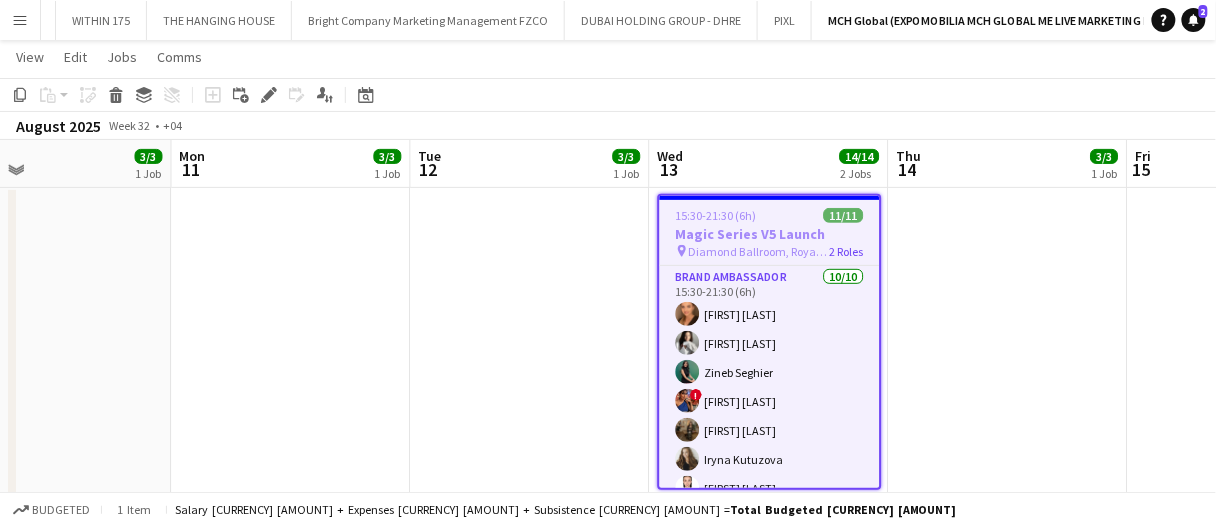 scroll, scrollTop: 0, scrollLeft: 787, axis: horizontal 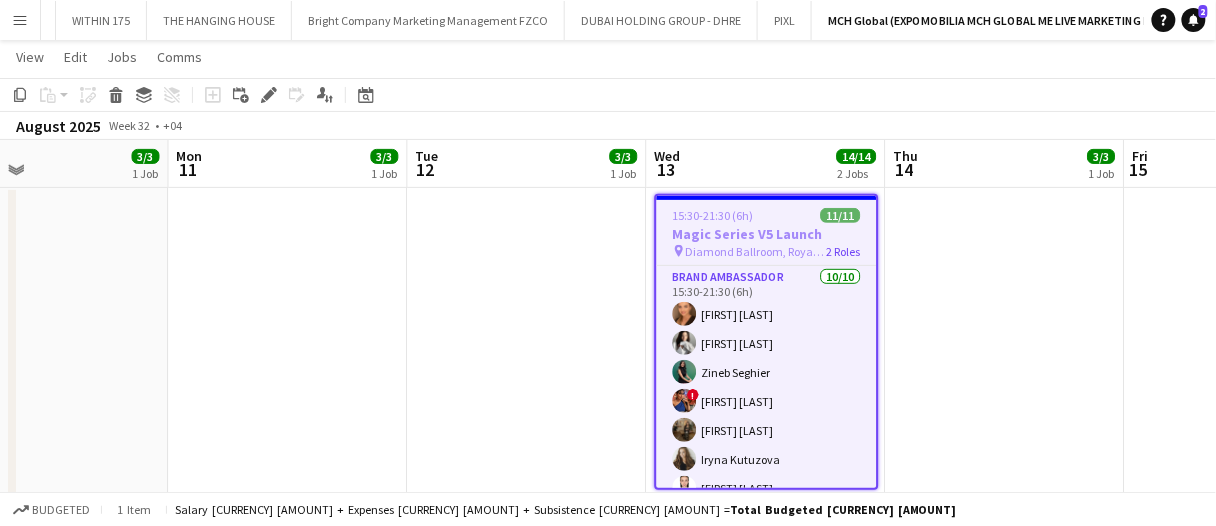click on "15:30-21:30 (6h)    11/11   Magic Series V5 Launch
pin
Diamond Ballroom, Royal Atlantis, Dubai   2 Roles   Brand Ambassador    10/10   15:30-21:30 (6h)
Maryna Demchenko Kateryna Bliednova Zineb Seghier ! Salima Sad Oumaima Zahi Iryna Kutuzova Rania Fetoui Paula Paegle Leila Natij Aya Cheaito  Supervisor   1/1   15:30-21:30 (6h)
Dunia AbdulWahab" at bounding box center [767, 342] 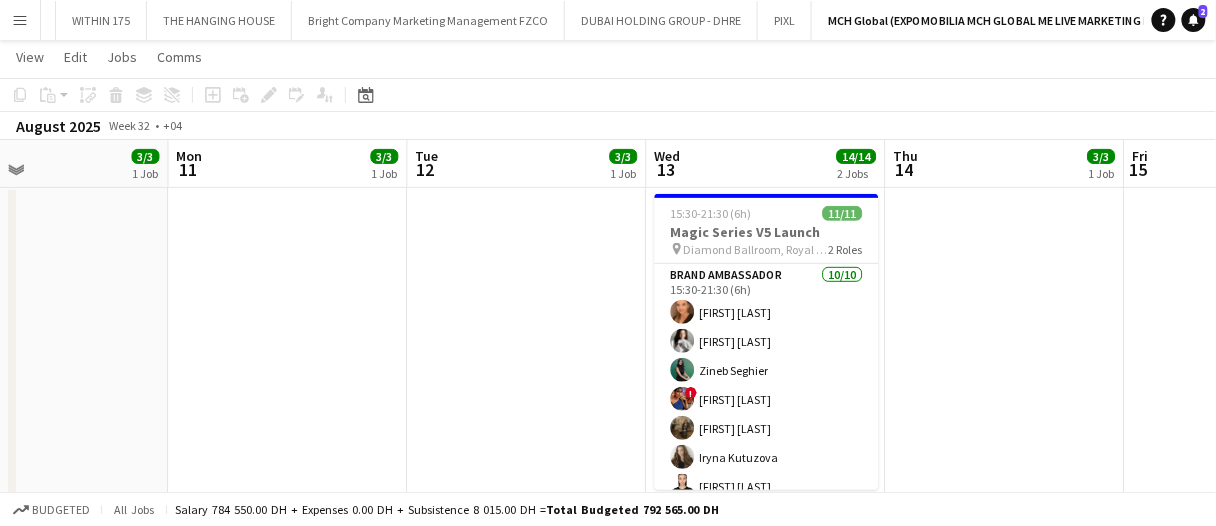 drag, startPoint x: 790, startPoint y: 230, endPoint x: 608, endPoint y: 189, distance: 186.56099 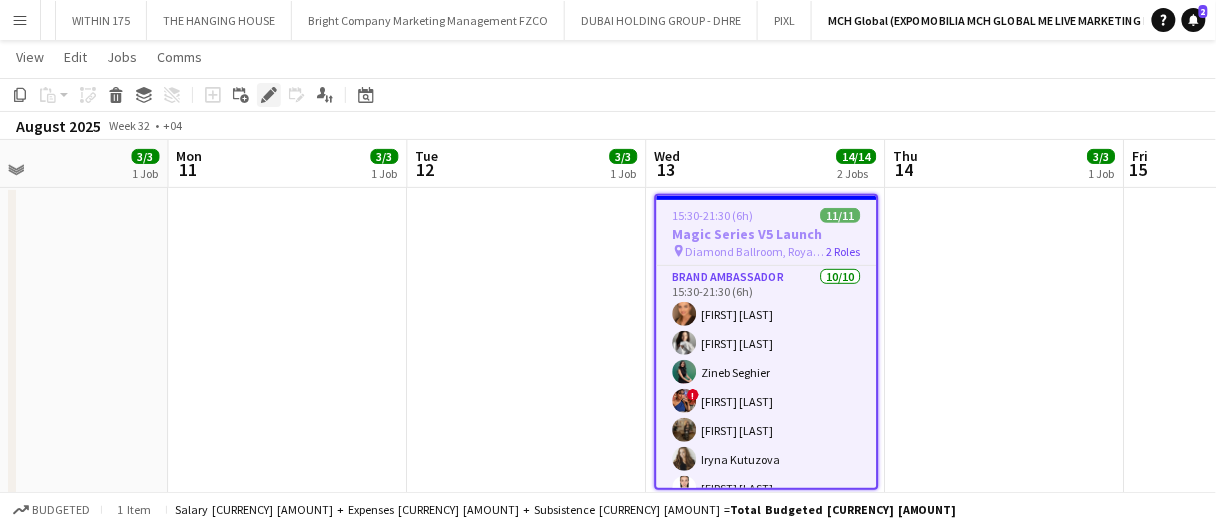 click on "Edit" 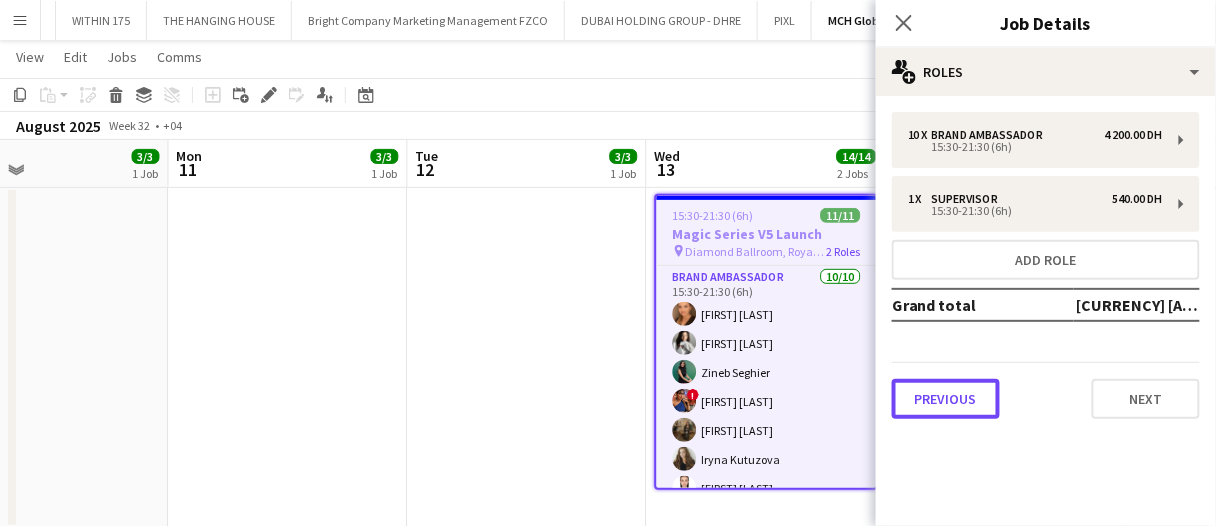 click on "Previous" at bounding box center [946, 399] 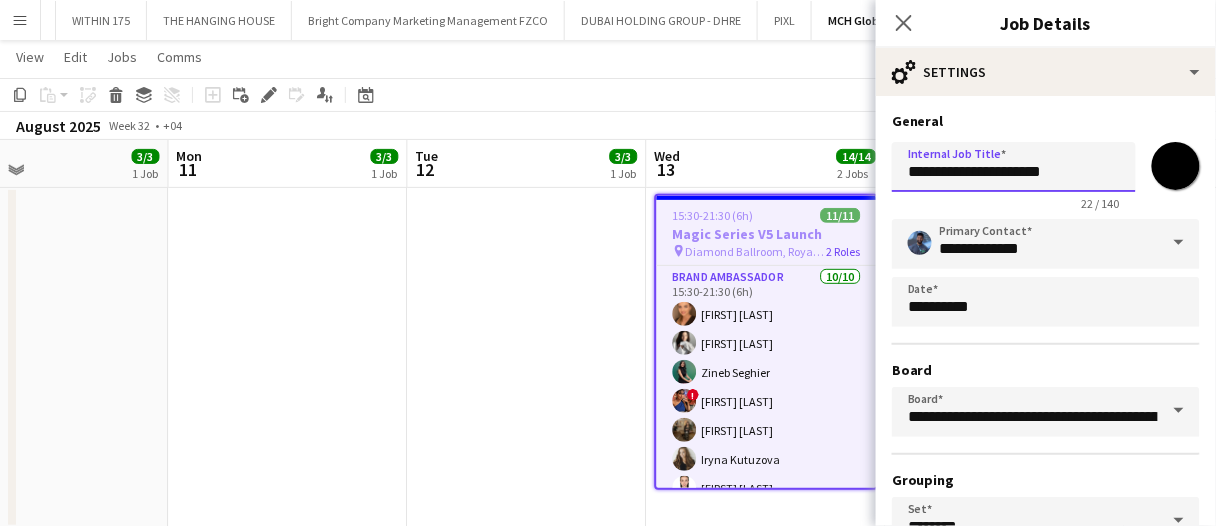 drag, startPoint x: 1084, startPoint y: 173, endPoint x: 889, endPoint y: 184, distance: 195.31001 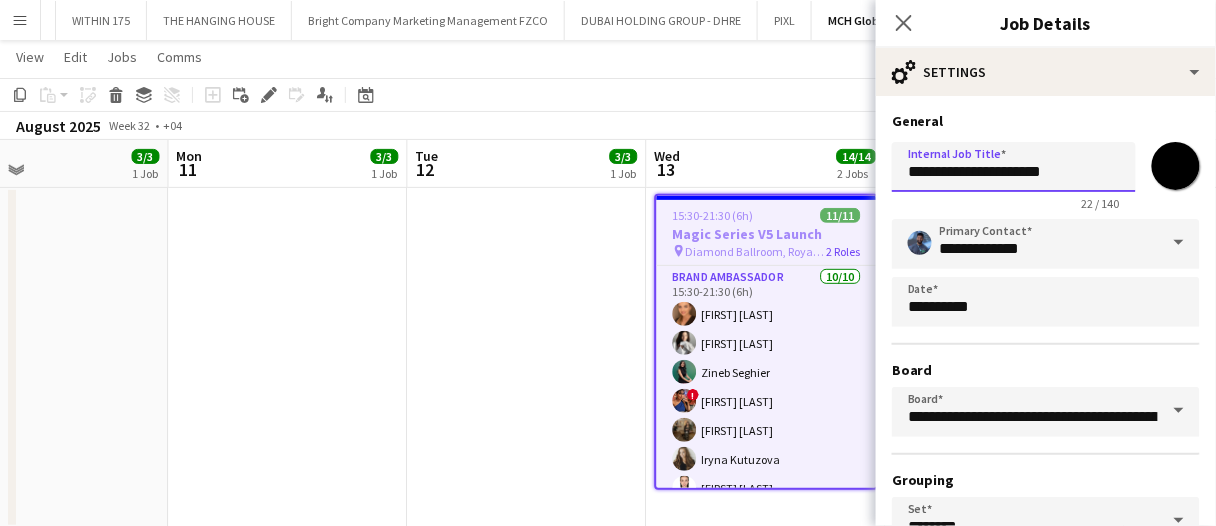 click on "**********" at bounding box center [1046, 407] 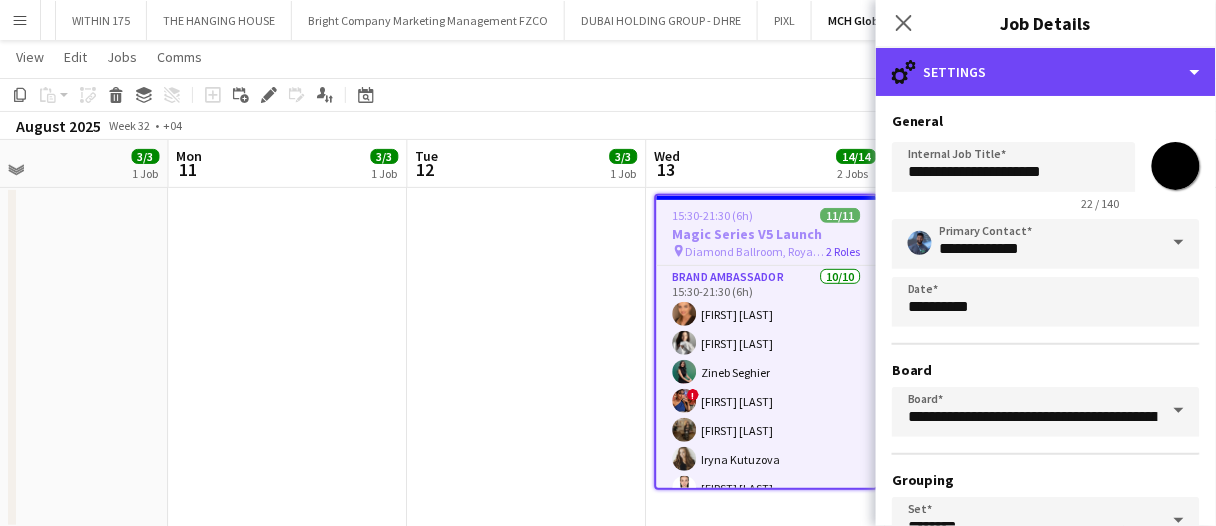 drag, startPoint x: 987, startPoint y: 82, endPoint x: 1055, endPoint y: 159, distance: 102.7278 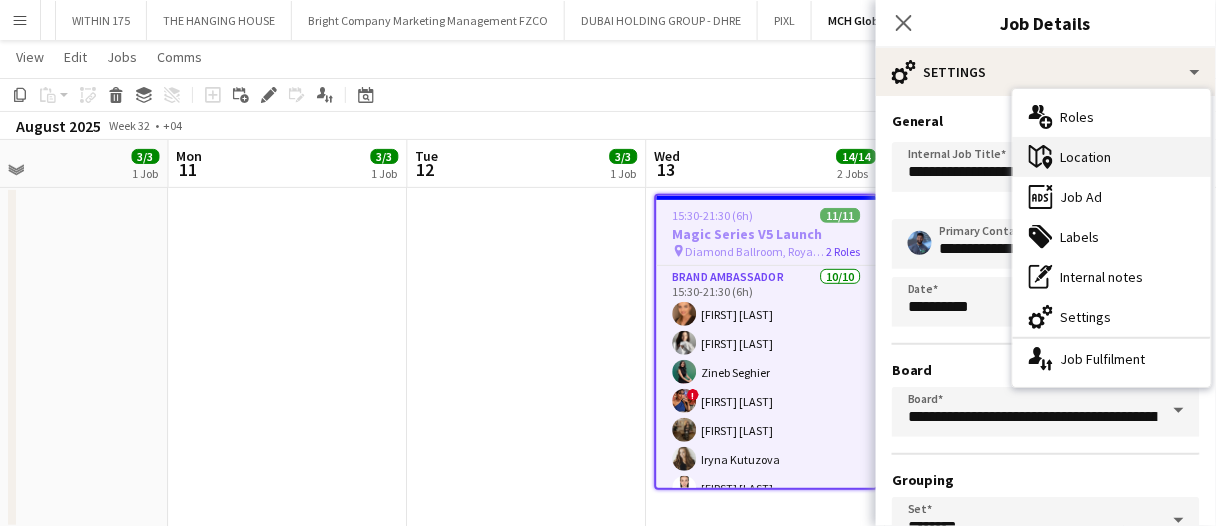 click on "maps-pin-1
Location" at bounding box center (1112, 157) 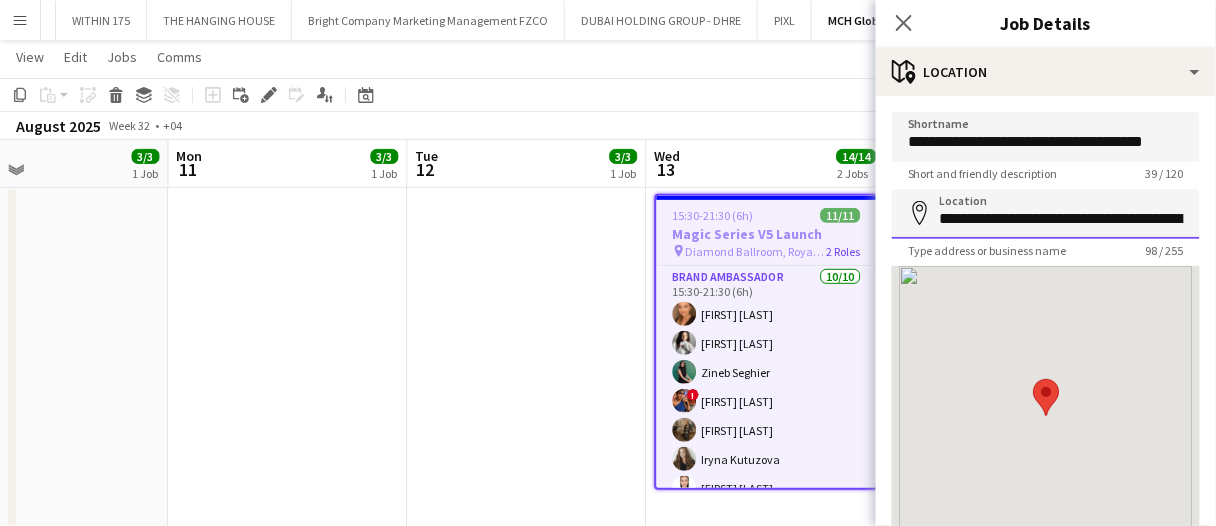 click on "**********" at bounding box center (1046, 214) 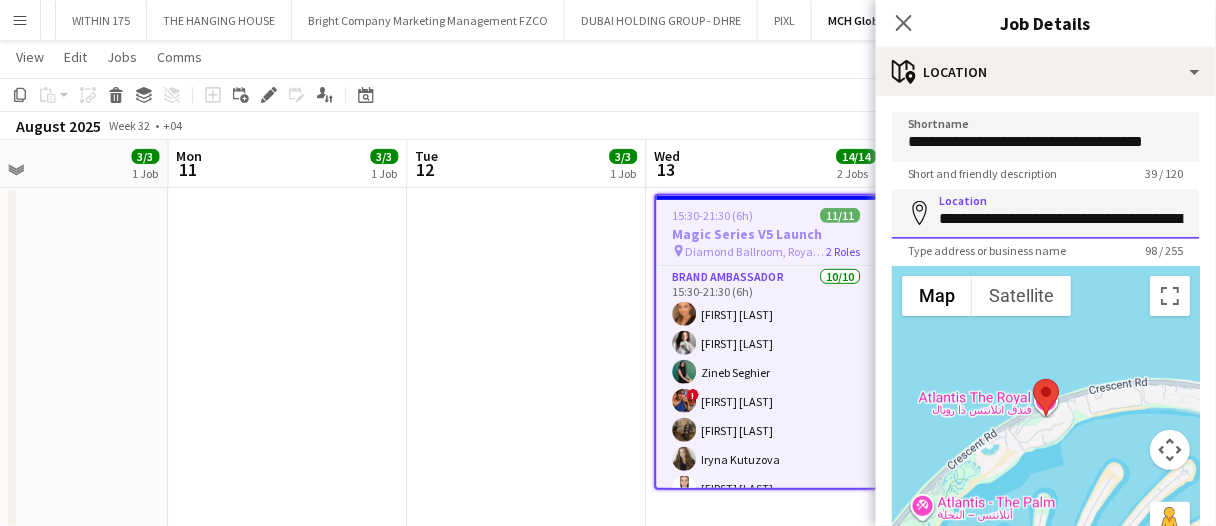 click on "**********" at bounding box center (1046, 214) 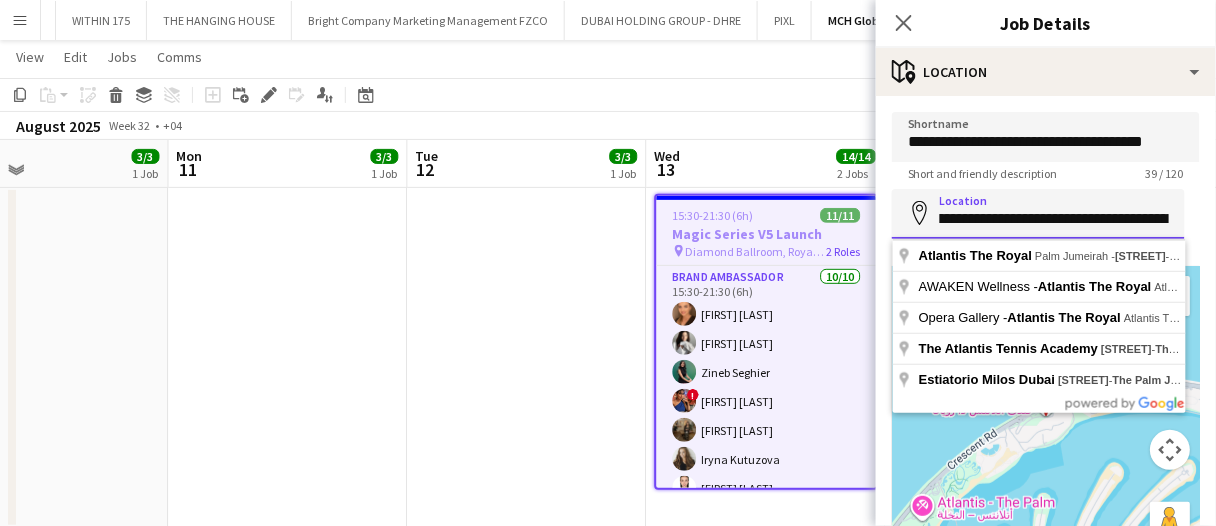 scroll, scrollTop: 0, scrollLeft: 328, axis: horizontal 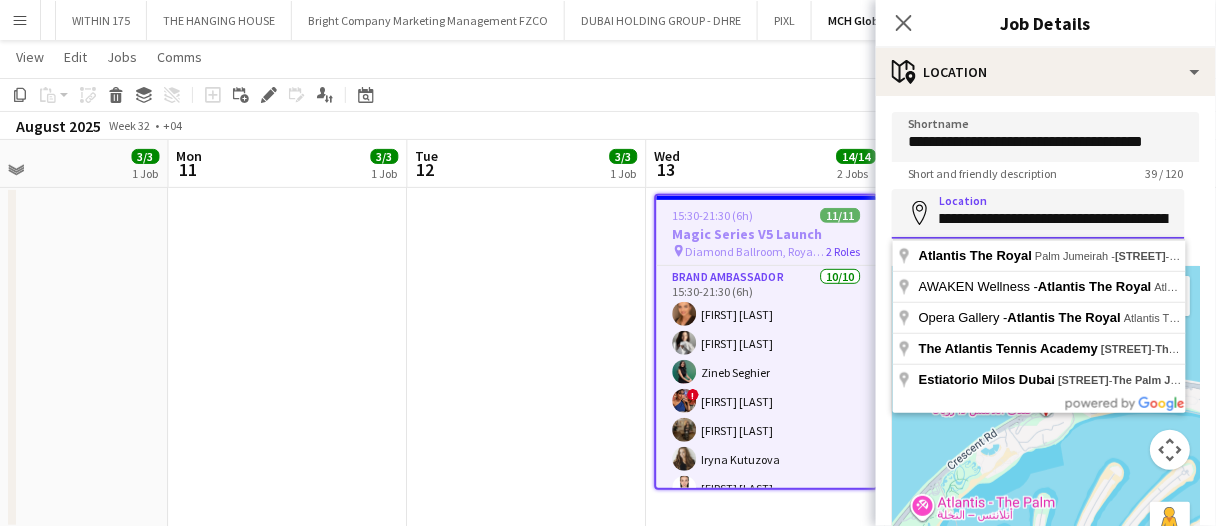drag, startPoint x: 1003, startPoint y: 221, endPoint x: 1186, endPoint y: 209, distance: 183.39302 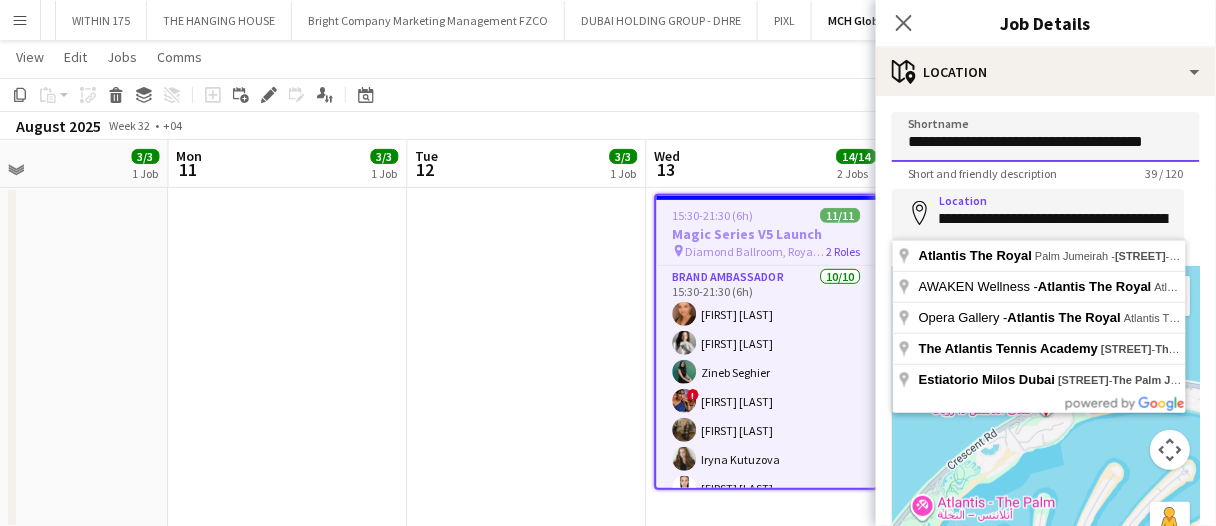 click on "**********" at bounding box center [1046, 137] 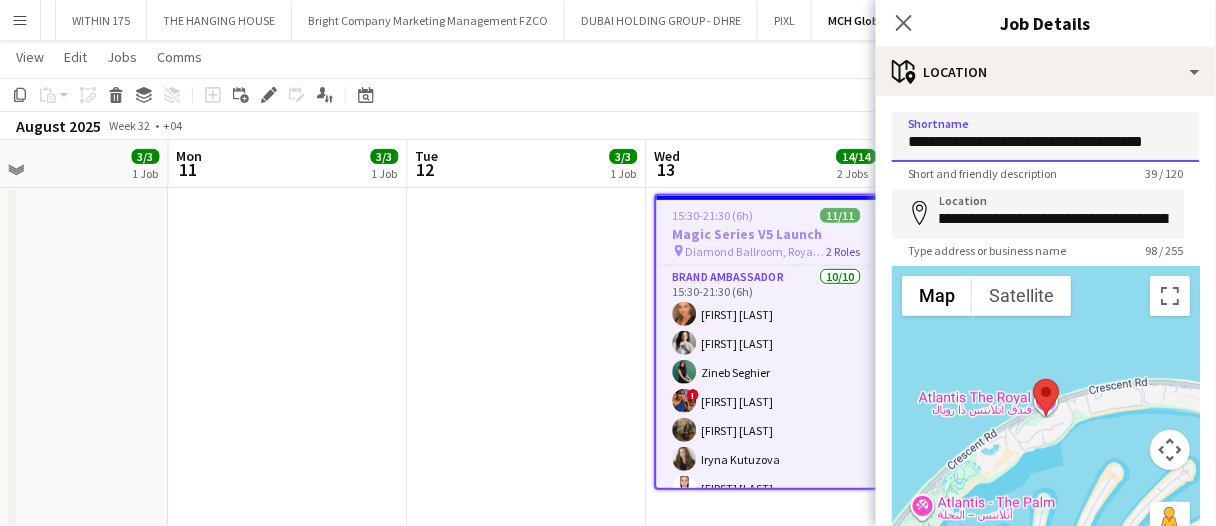 scroll, scrollTop: 0, scrollLeft: 0, axis: both 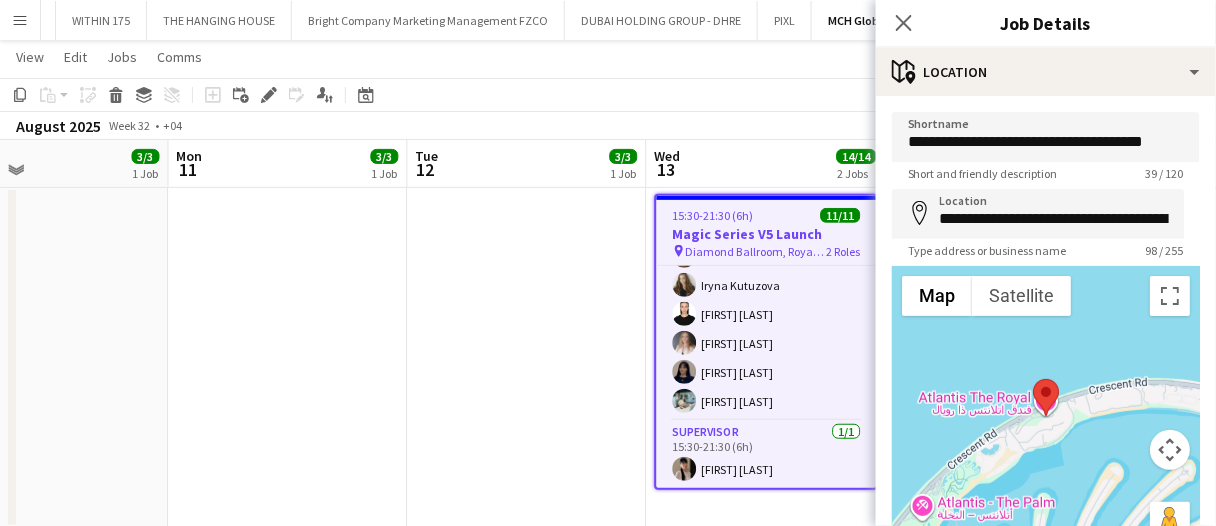 click on "15:30-21:30 (6h)    11/11" at bounding box center [767, 215] 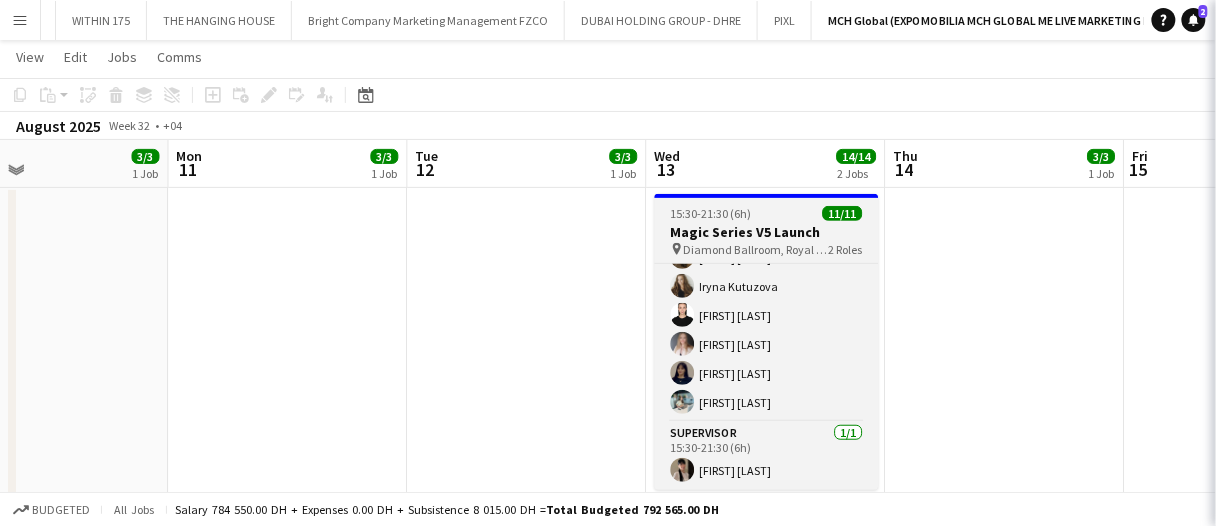 scroll, scrollTop: 170, scrollLeft: 0, axis: vertical 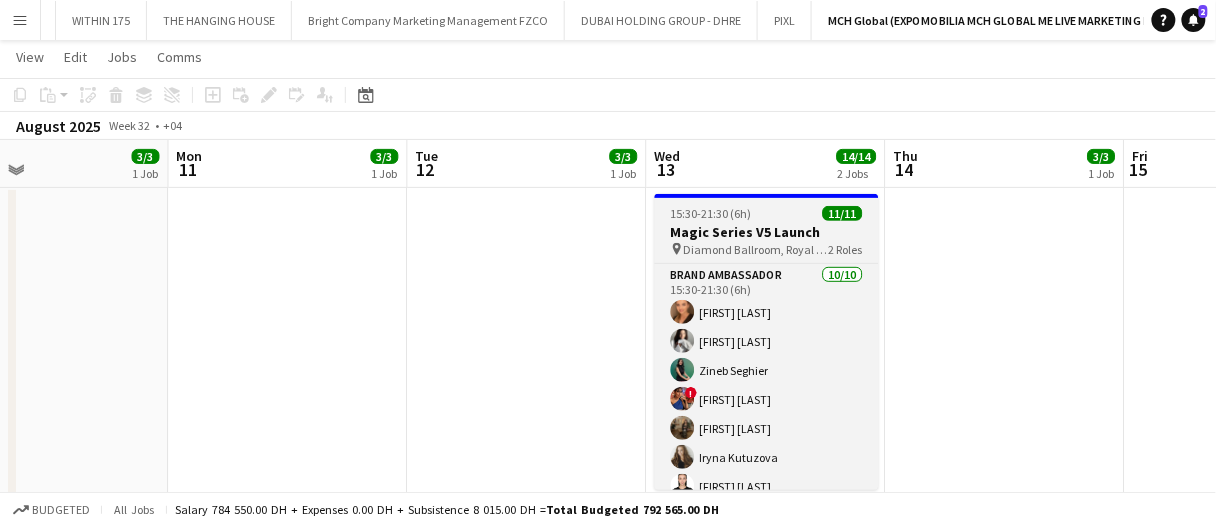 click on "Diamond Ballroom, Royal Atlantis, Dubai" at bounding box center [756, 249] 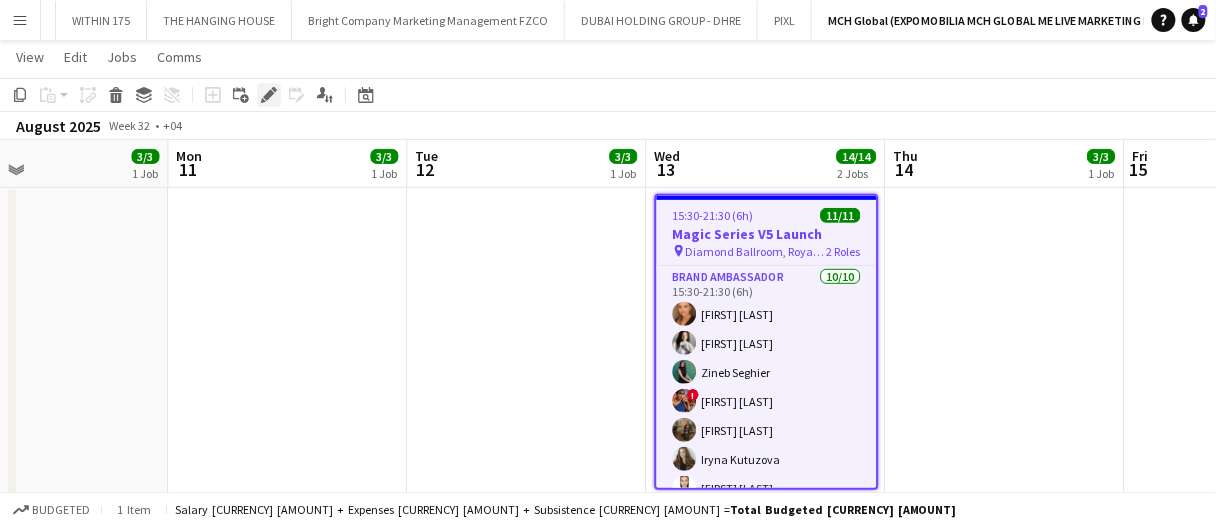 click on "Edit" 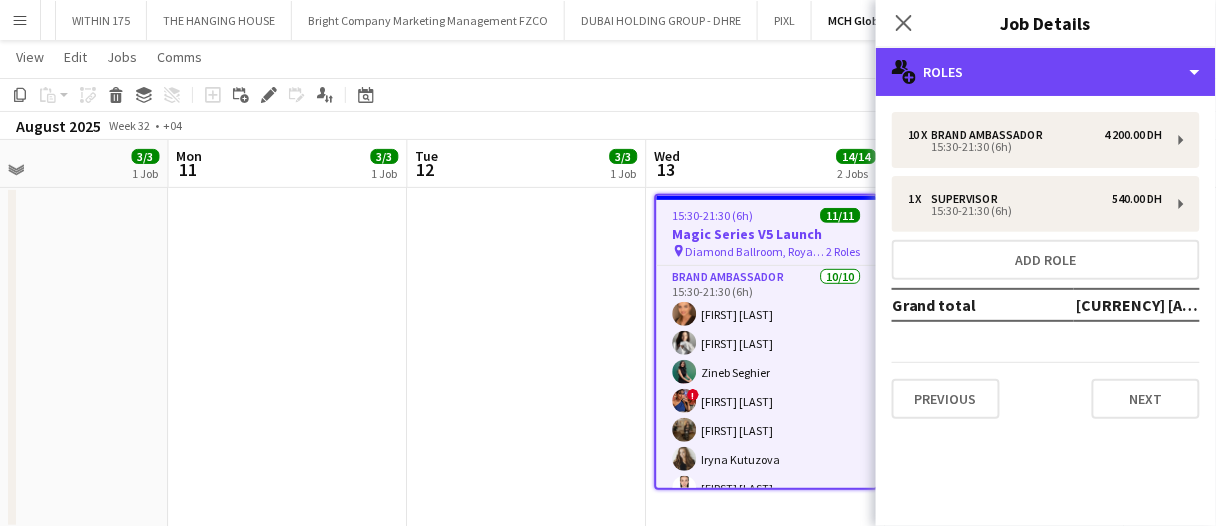 click on "multiple-users-add
Roles" 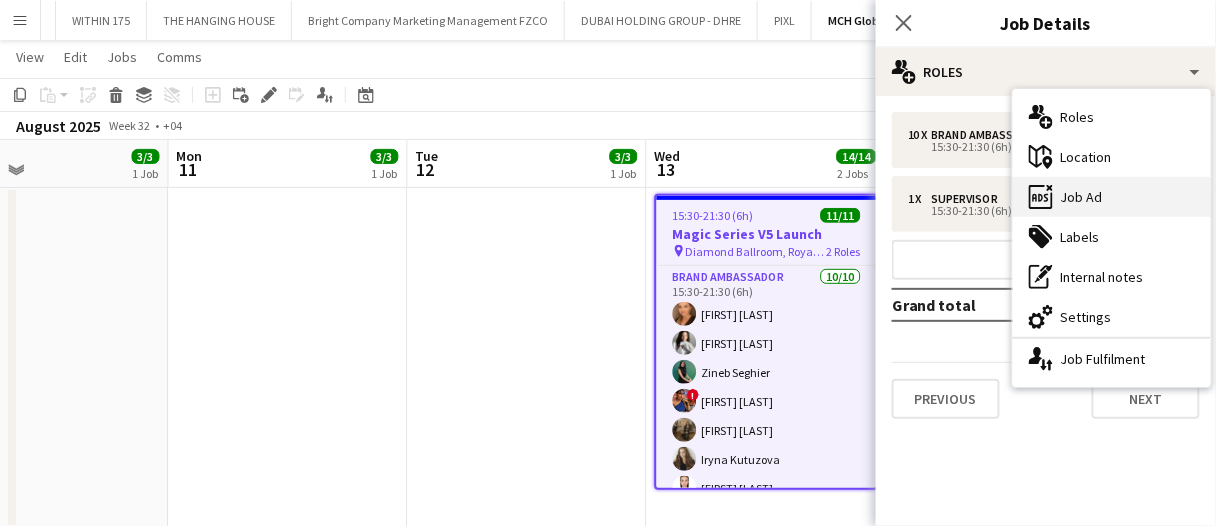 click on "ads-window
Job Ad" at bounding box center (1112, 197) 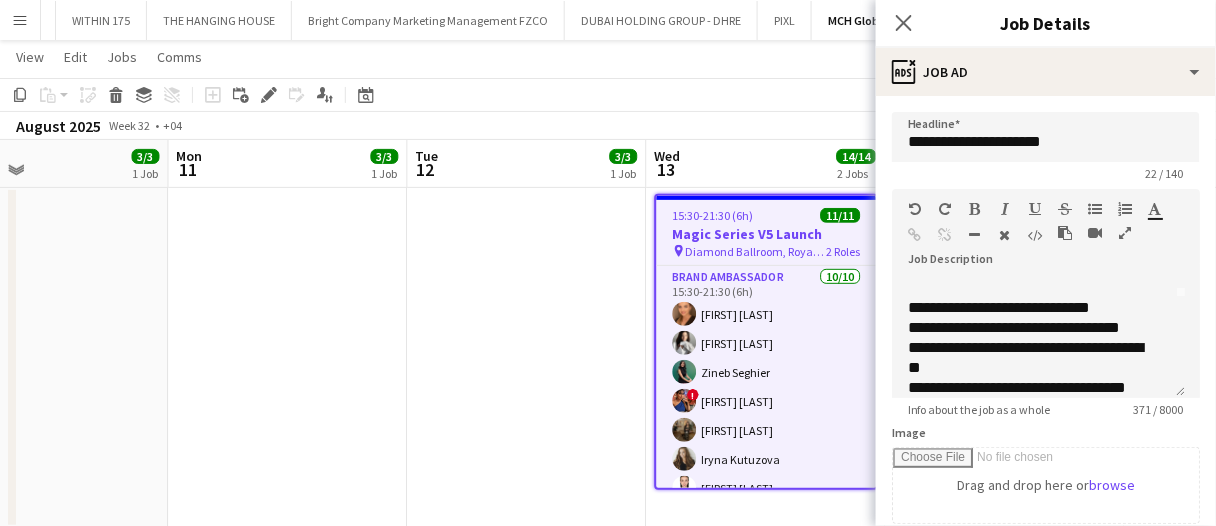 scroll, scrollTop: 0, scrollLeft: 0, axis: both 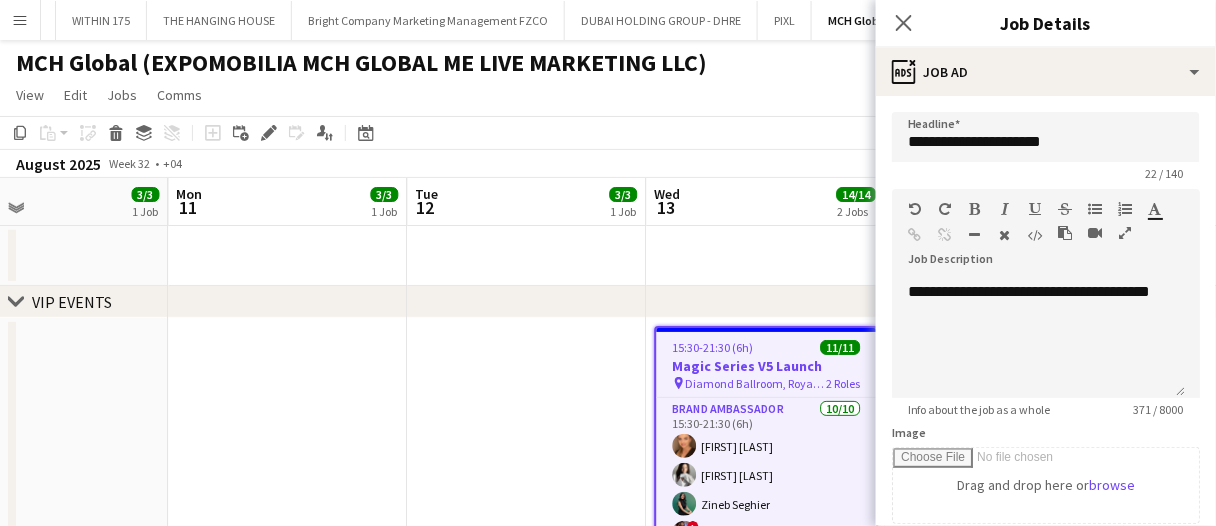click at bounding box center (527, 490) 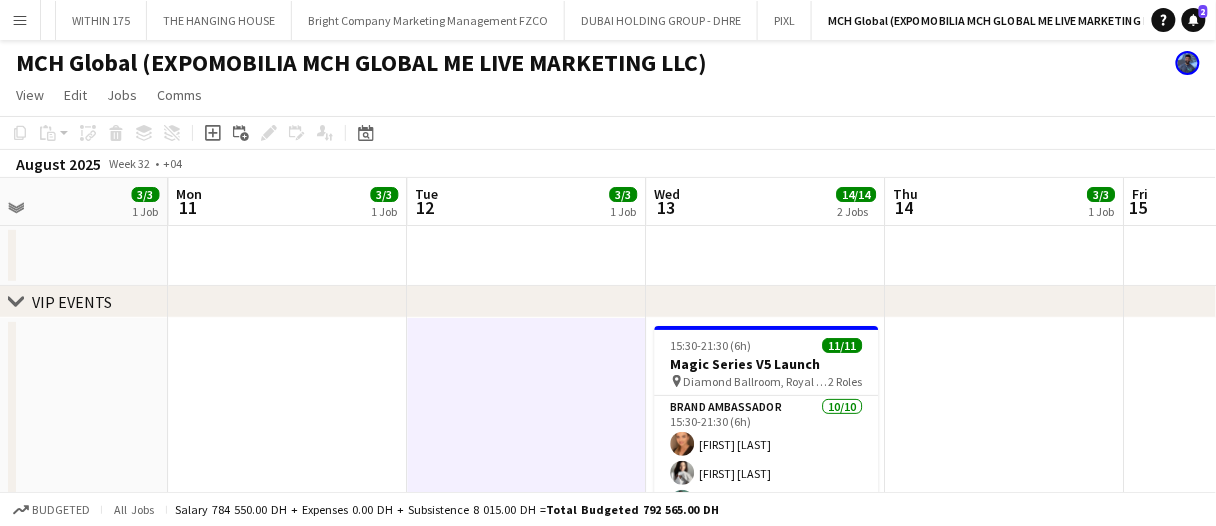 click at bounding box center [527, 490] 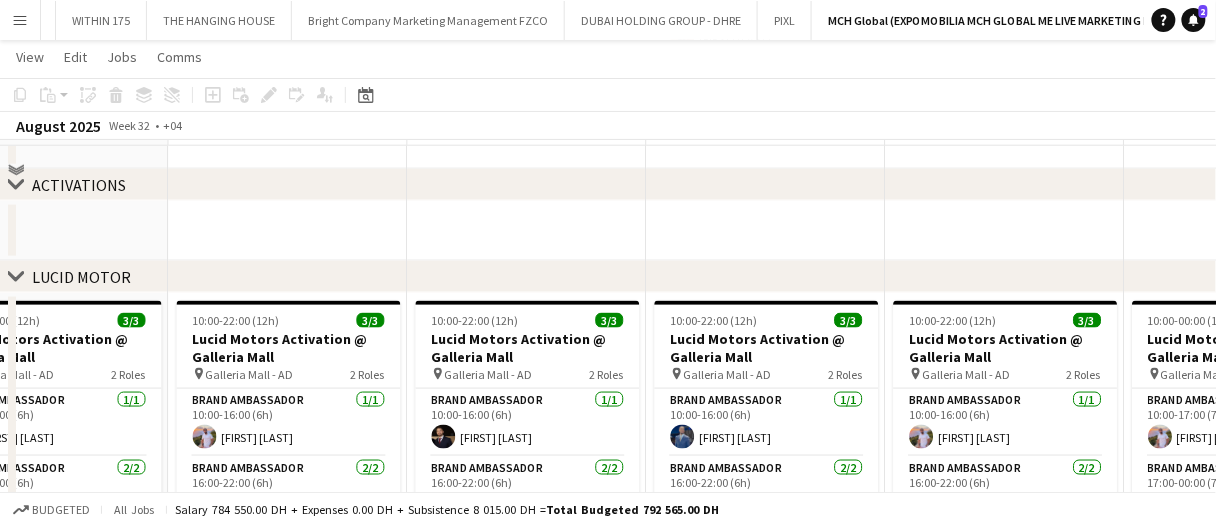 scroll, scrollTop: 0, scrollLeft: 0, axis: both 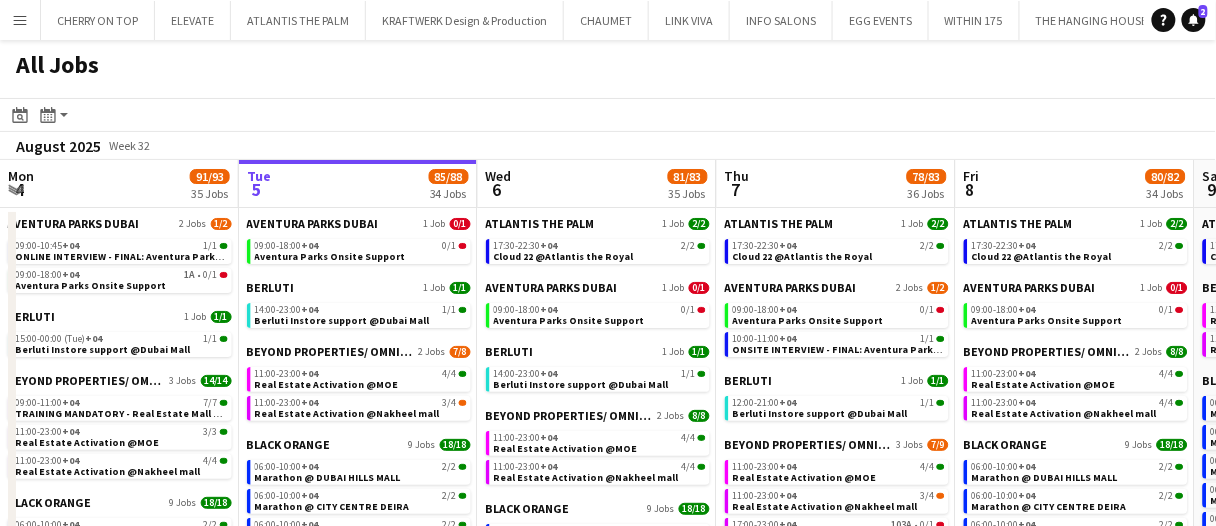 drag, startPoint x: 630, startPoint y: 189, endPoint x: 728, endPoint y: 180, distance: 98.4124 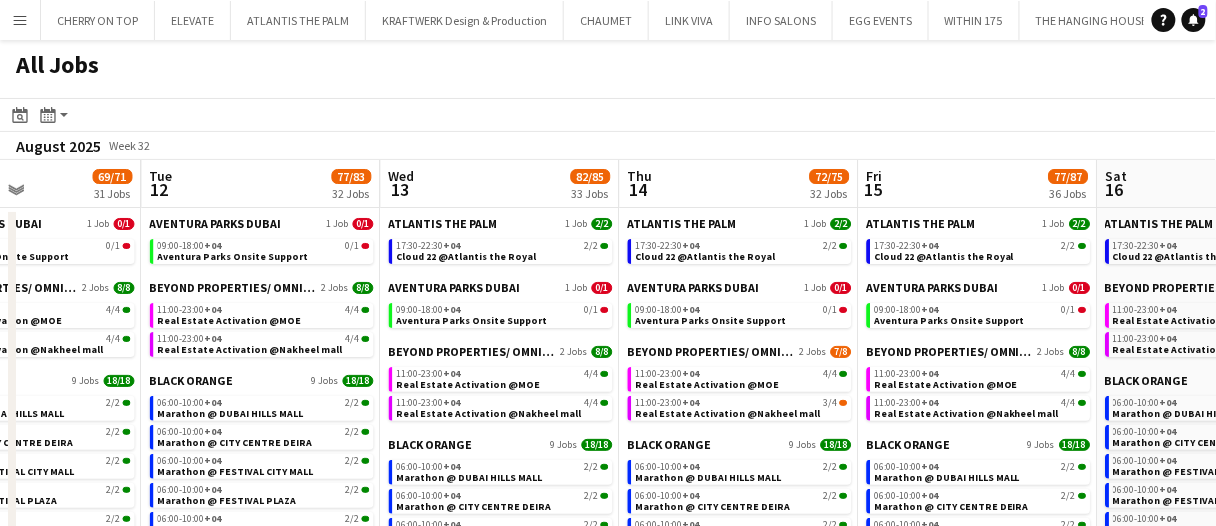 scroll, scrollTop: 0, scrollLeft: 936, axis: horizontal 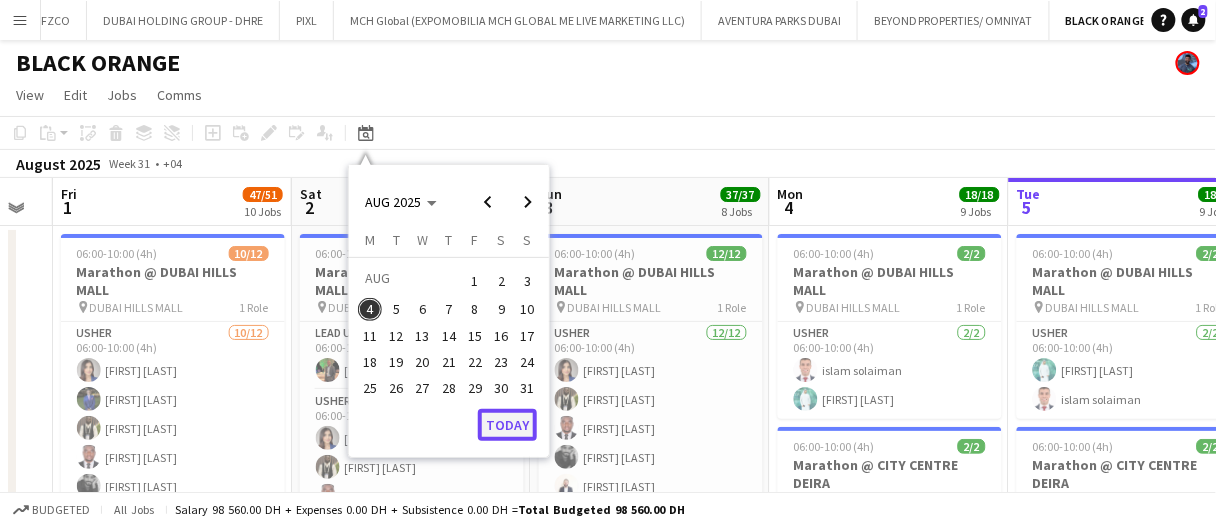 click on "Today" at bounding box center [507, 425] 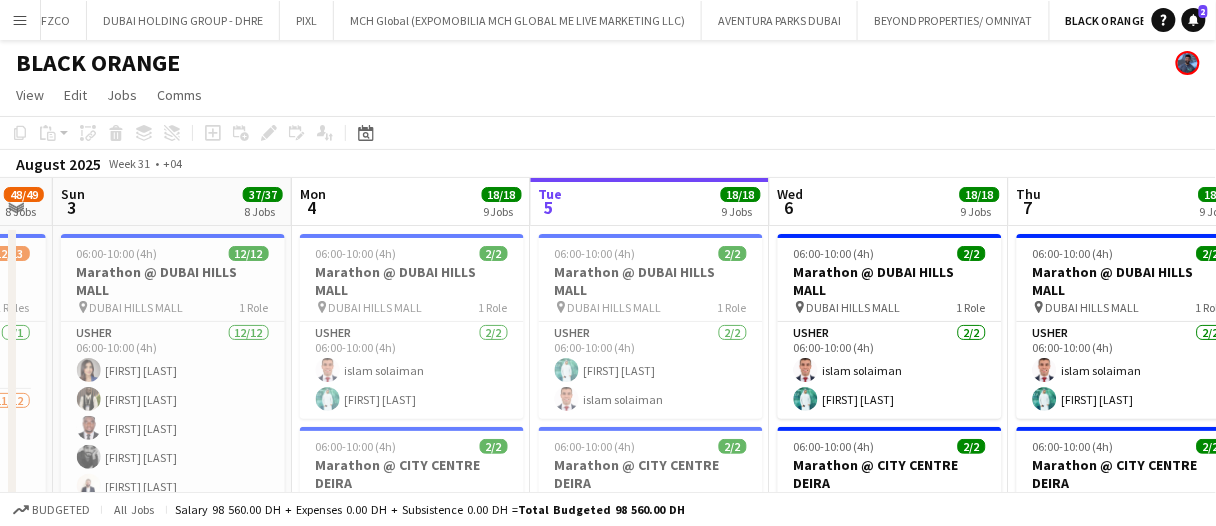 scroll, scrollTop: 0, scrollLeft: 687, axis: horizontal 